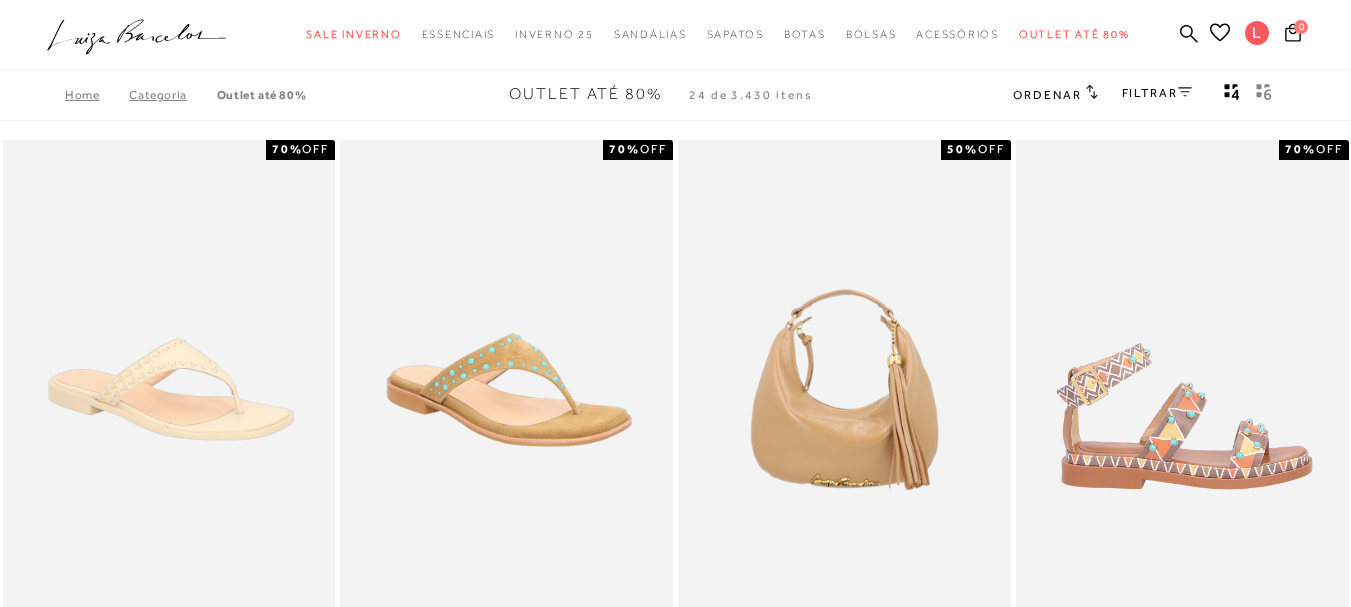scroll, scrollTop: 0, scrollLeft: 0, axis: both 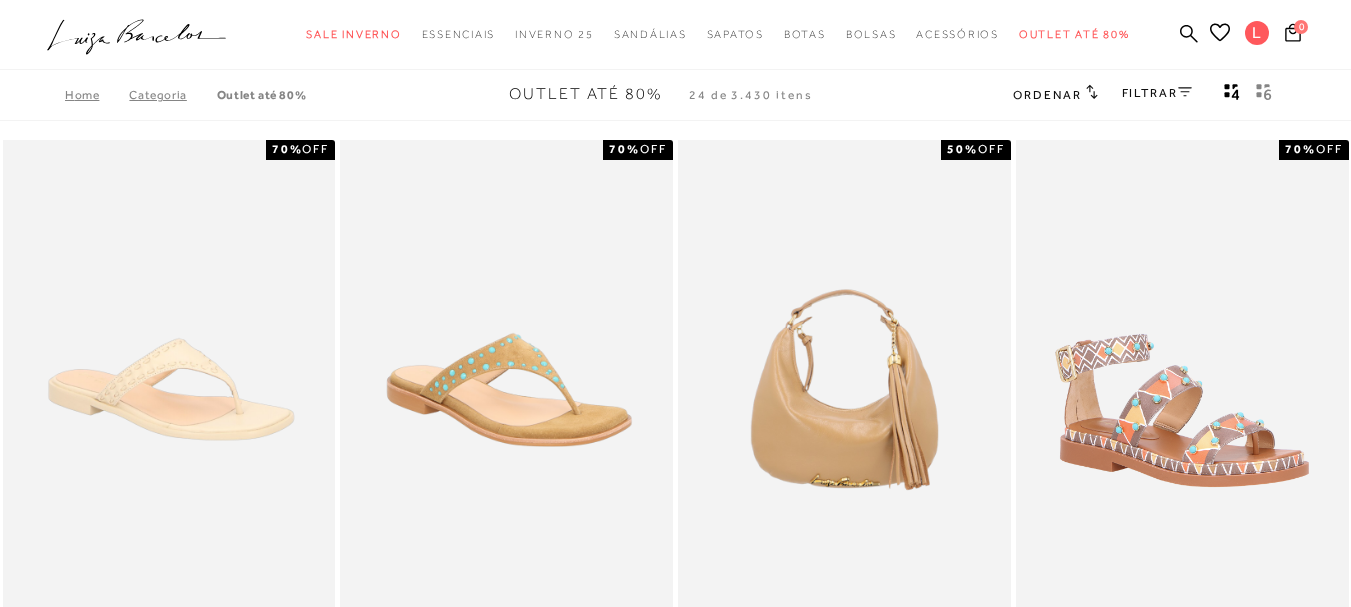 click on "FILTRAR" at bounding box center [1157, 93] 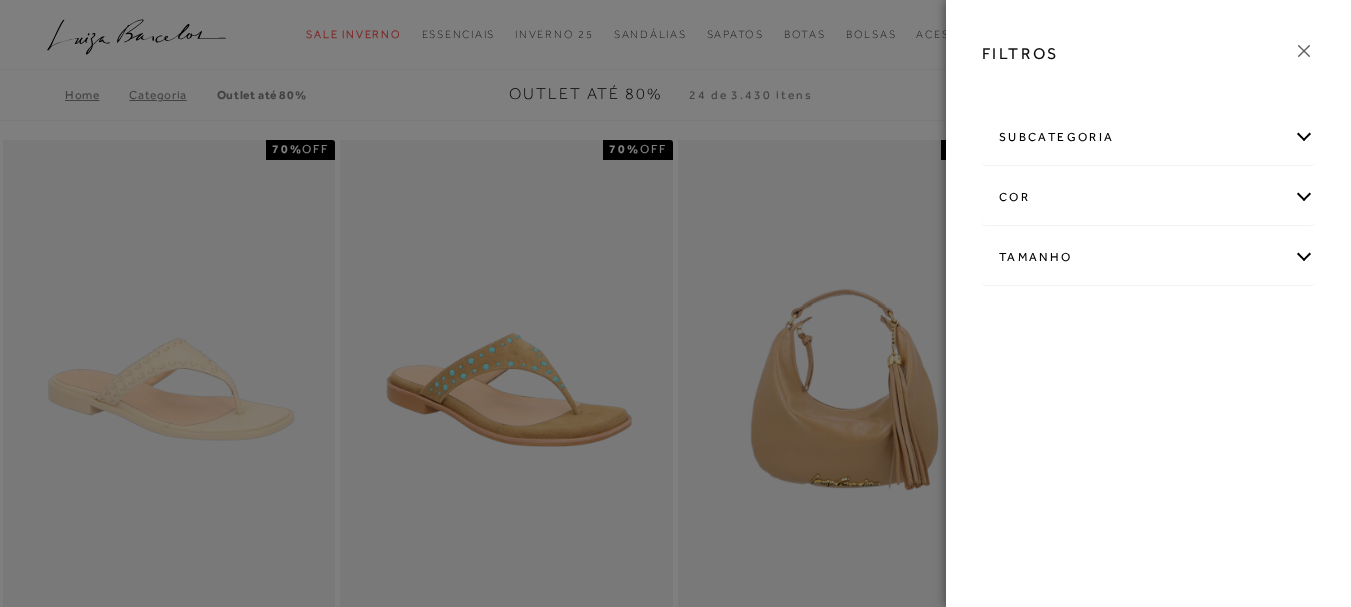 click on "Tamanho" at bounding box center (1148, 257) 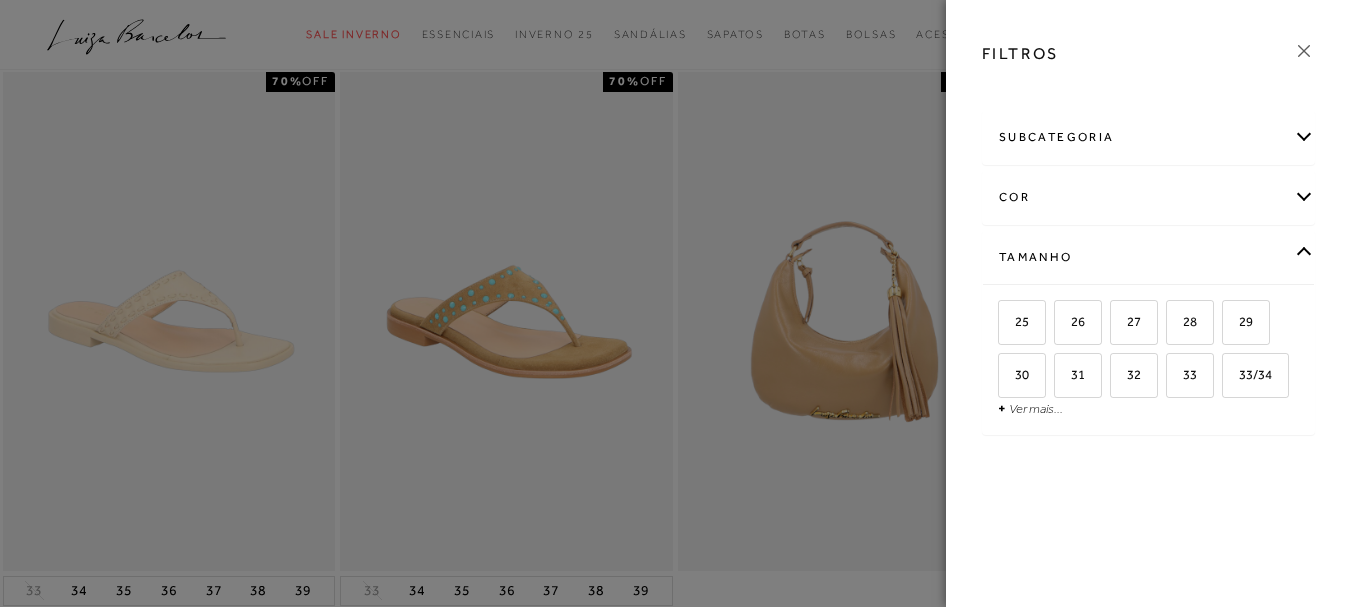 scroll, scrollTop: 69, scrollLeft: 0, axis: vertical 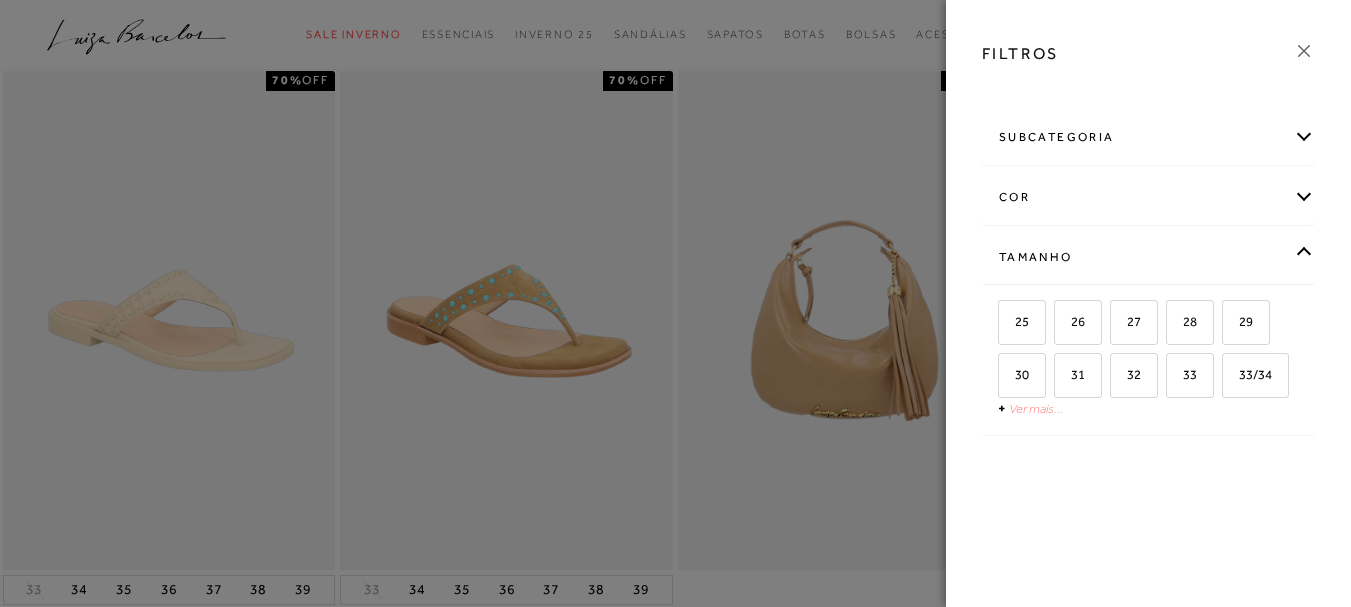 click on "Ver mais..." at bounding box center (1036, 408) 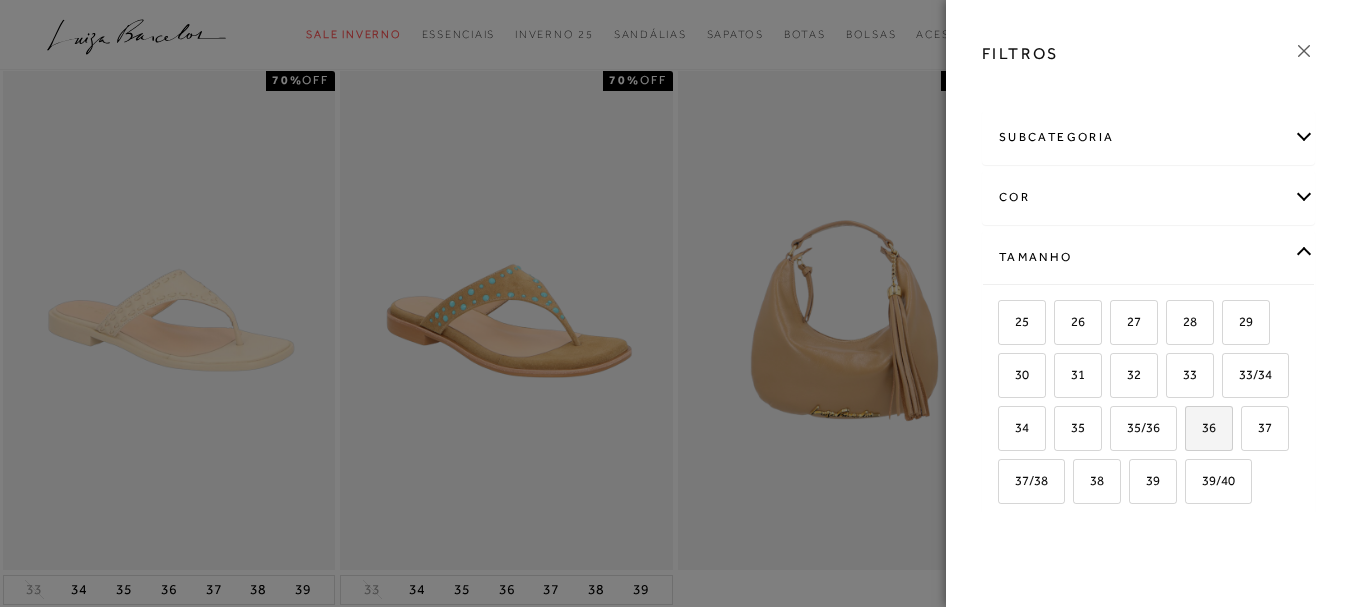 click on "36" at bounding box center (1209, 428) 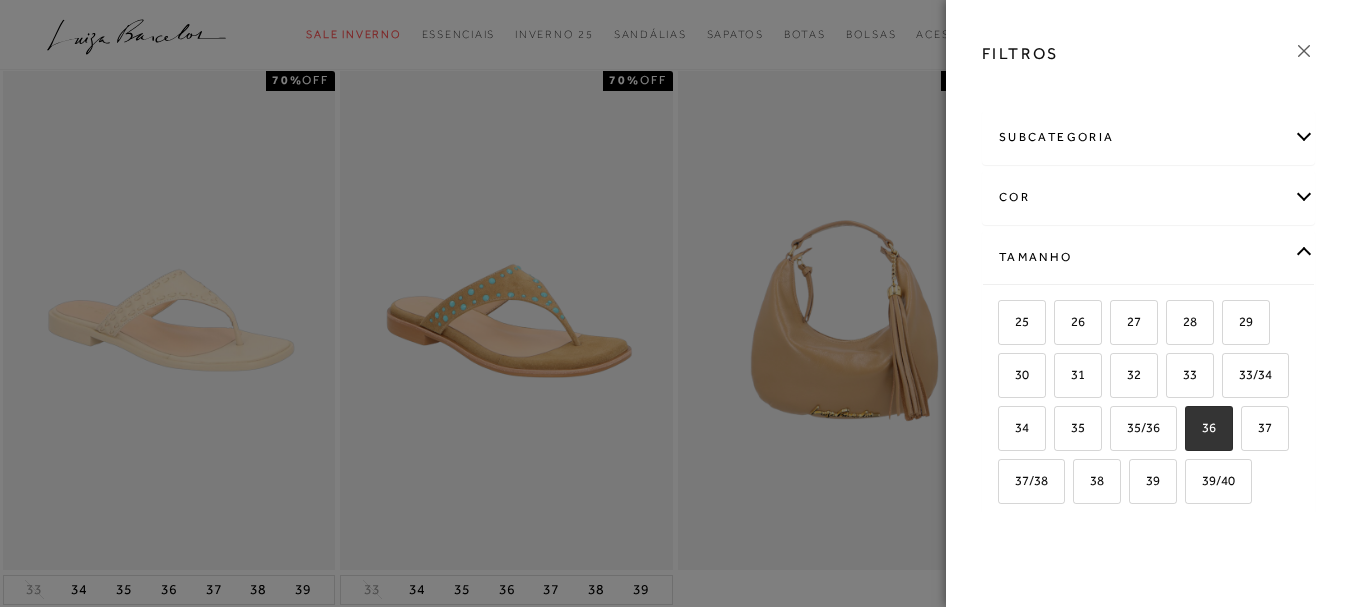 checkbox on "true" 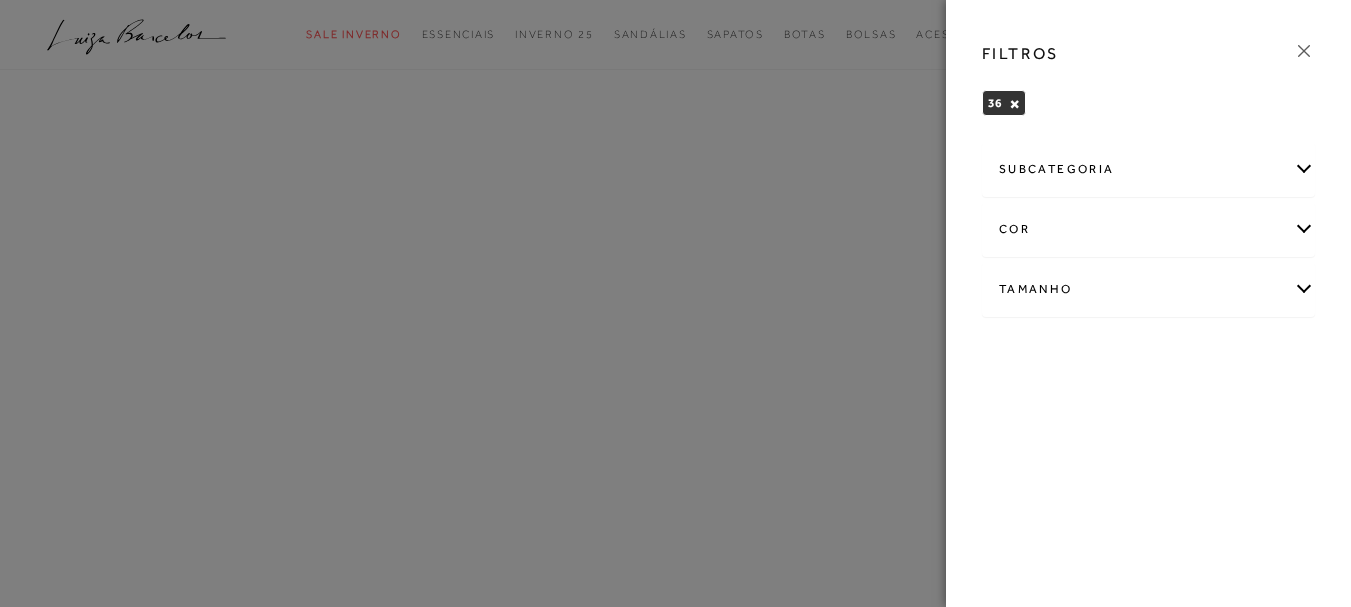 scroll, scrollTop: 0, scrollLeft: 0, axis: both 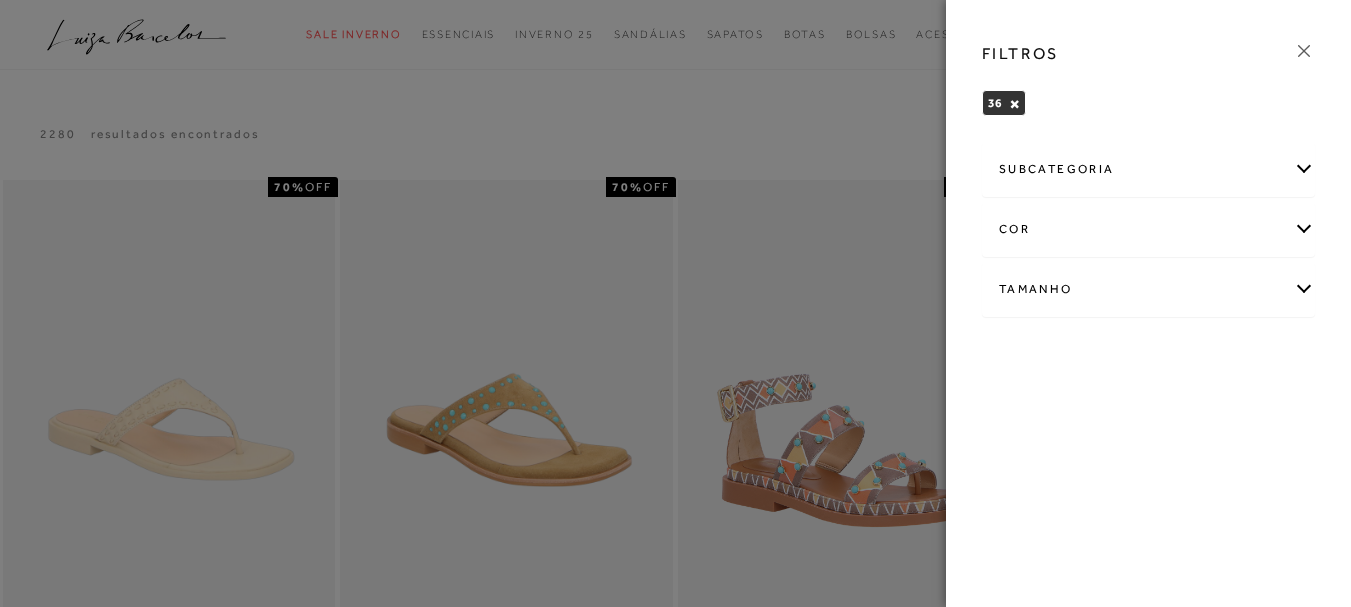click on "Tamanho" at bounding box center [1148, 289] 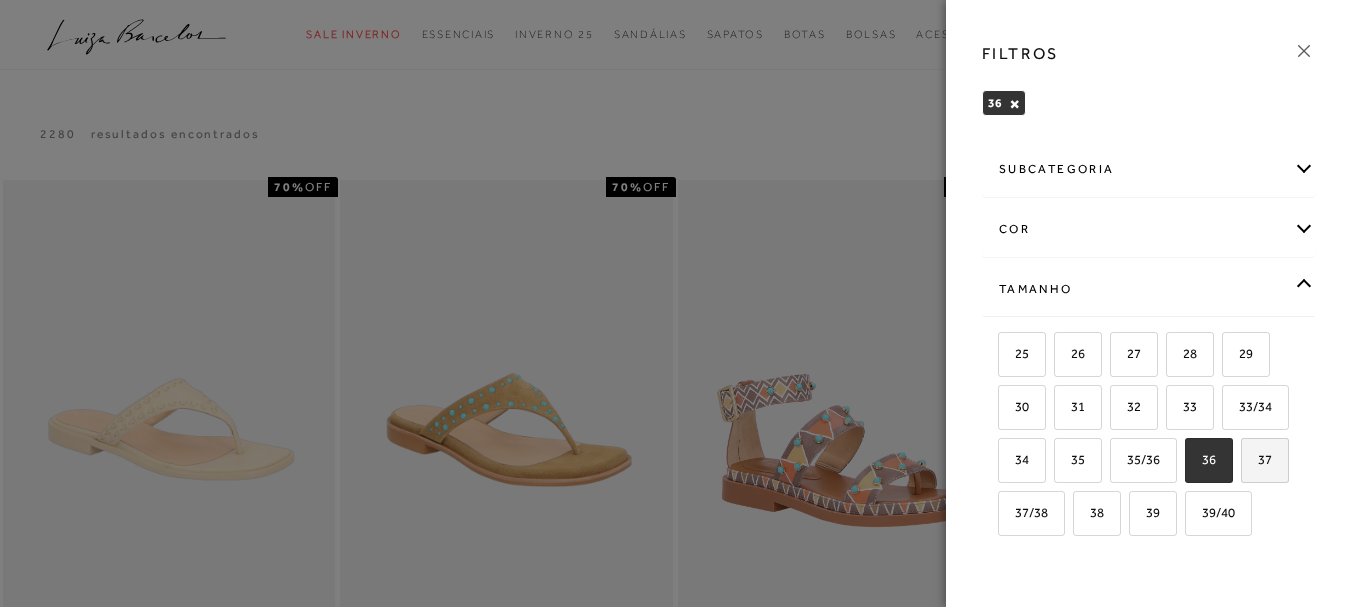 click on "37" at bounding box center [1265, 460] 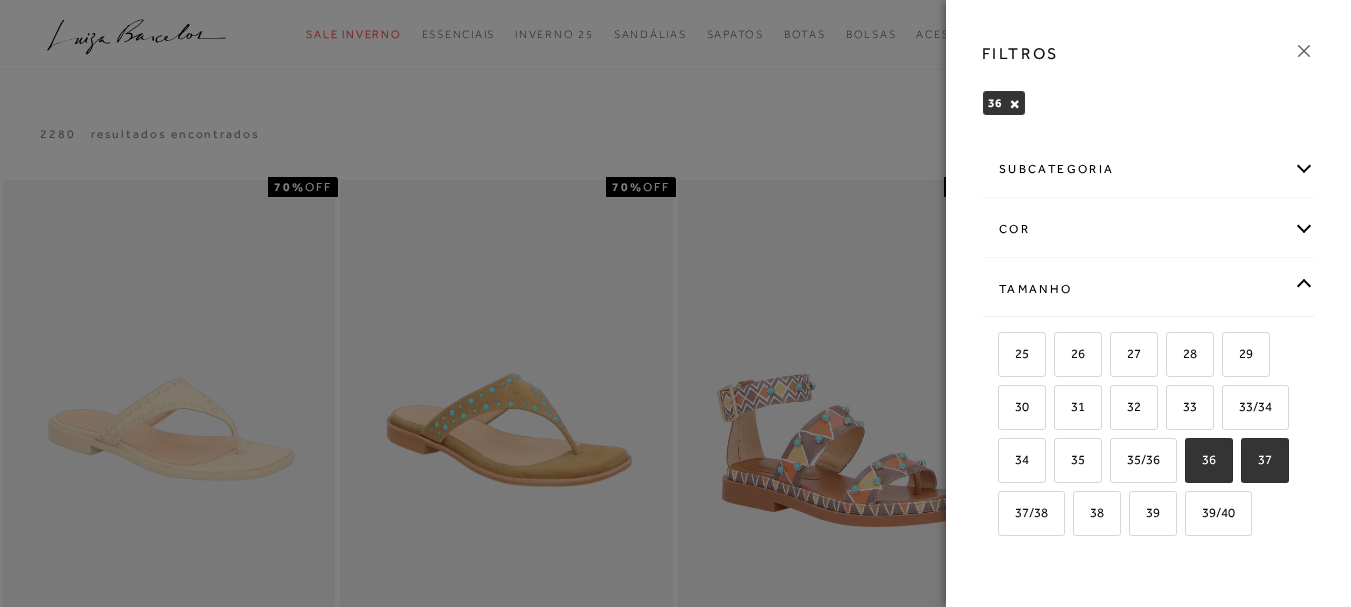 checkbox on "true" 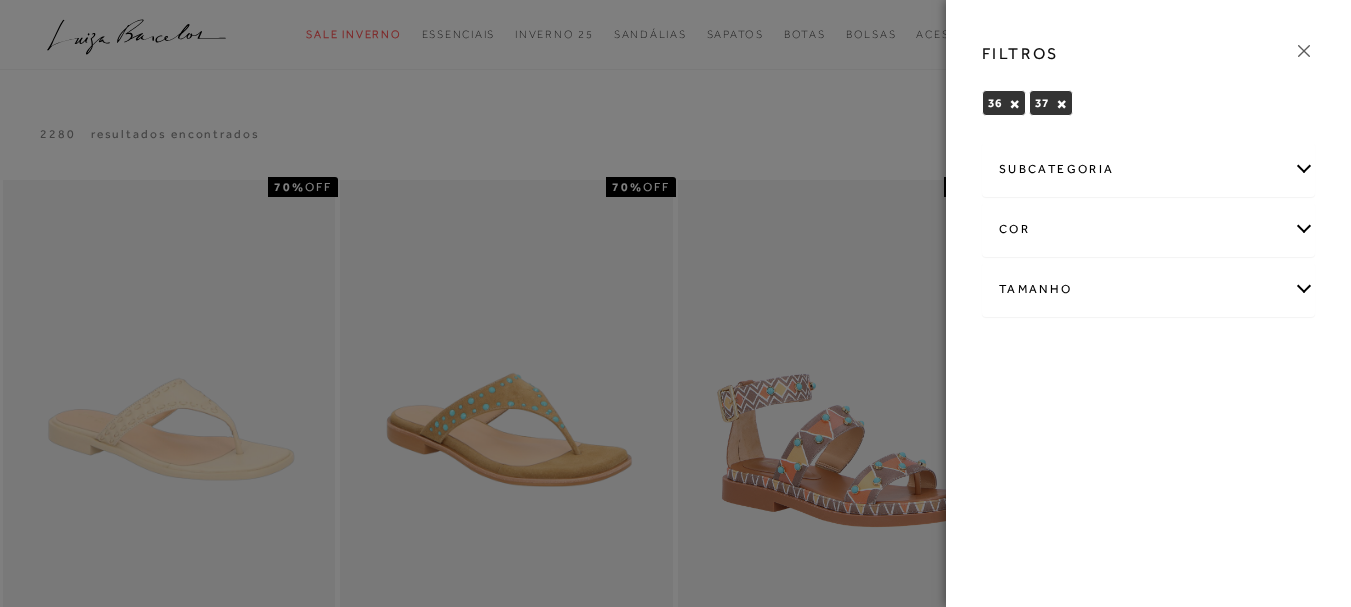 click at bounding box center (1304, 51) 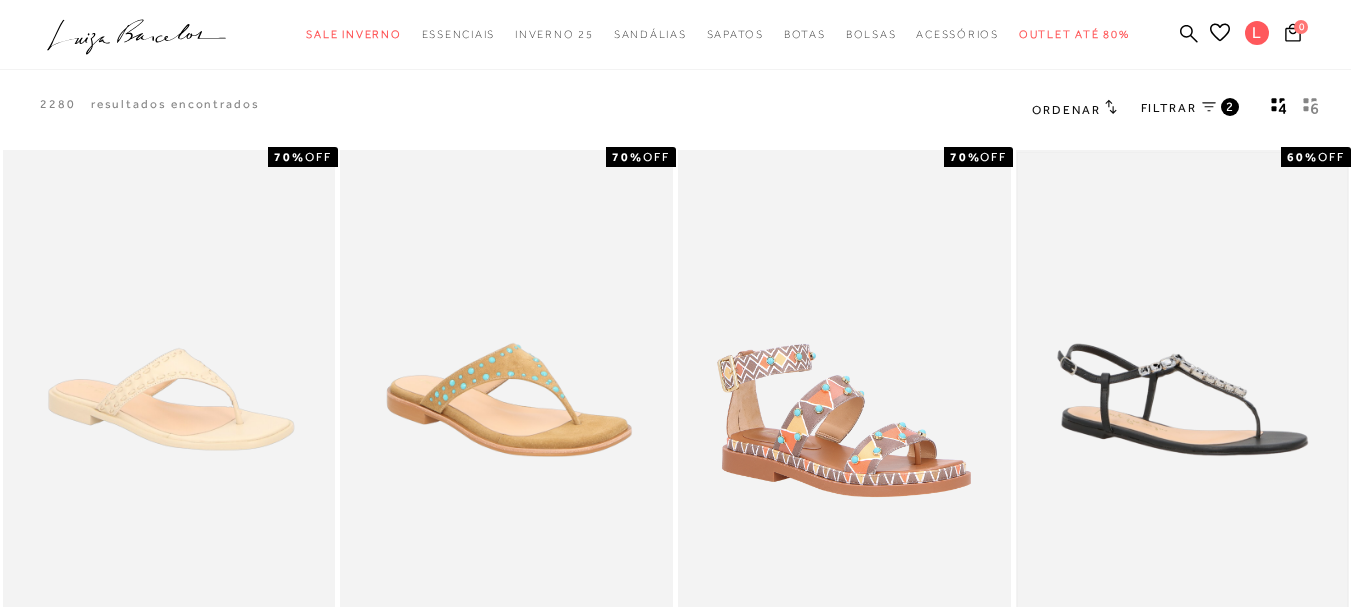 scroll, scrollTop: 0, scrollLeft: 0, axis: both 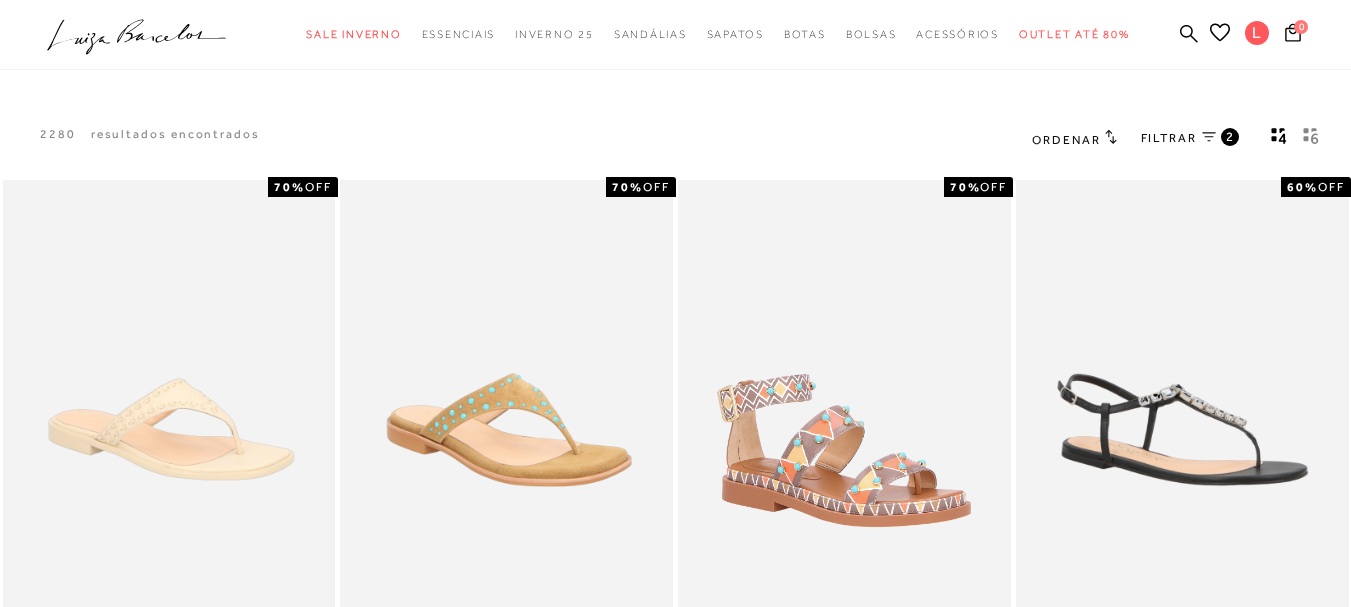 drag, startPoint x: 1104, startPoint y: 126, endPoint x: 1107, endPoint y: 138, distance: 12.369317 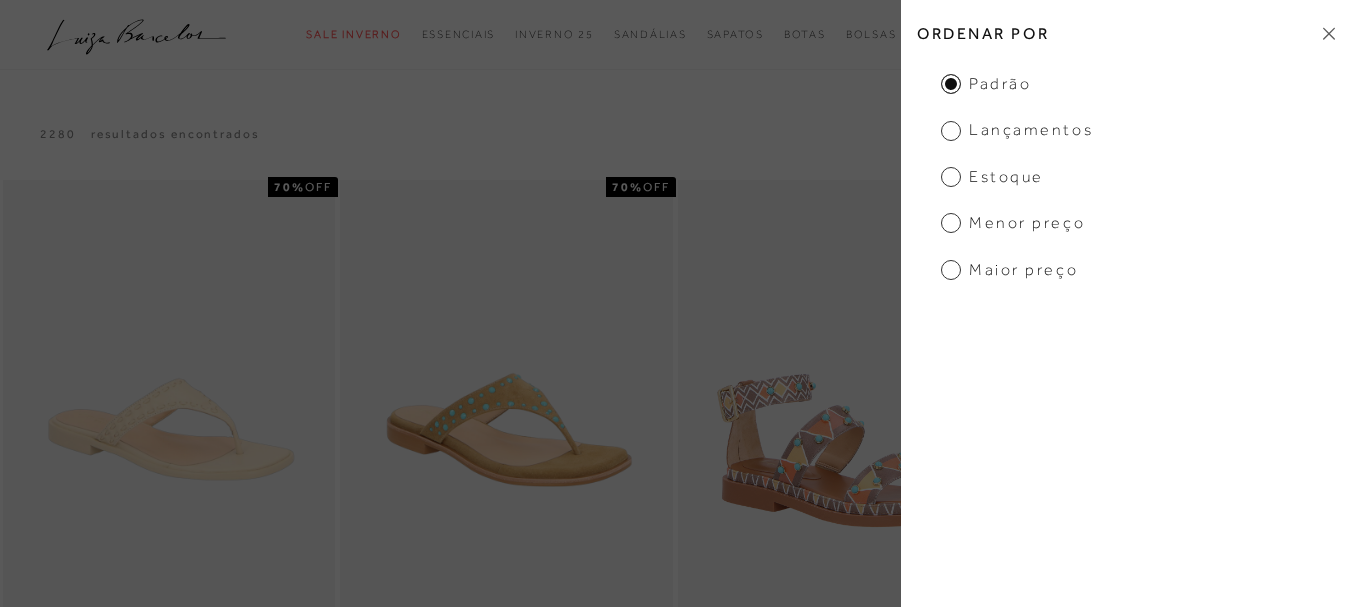 click on "Menor Preço" at bounding box center [986, 84] 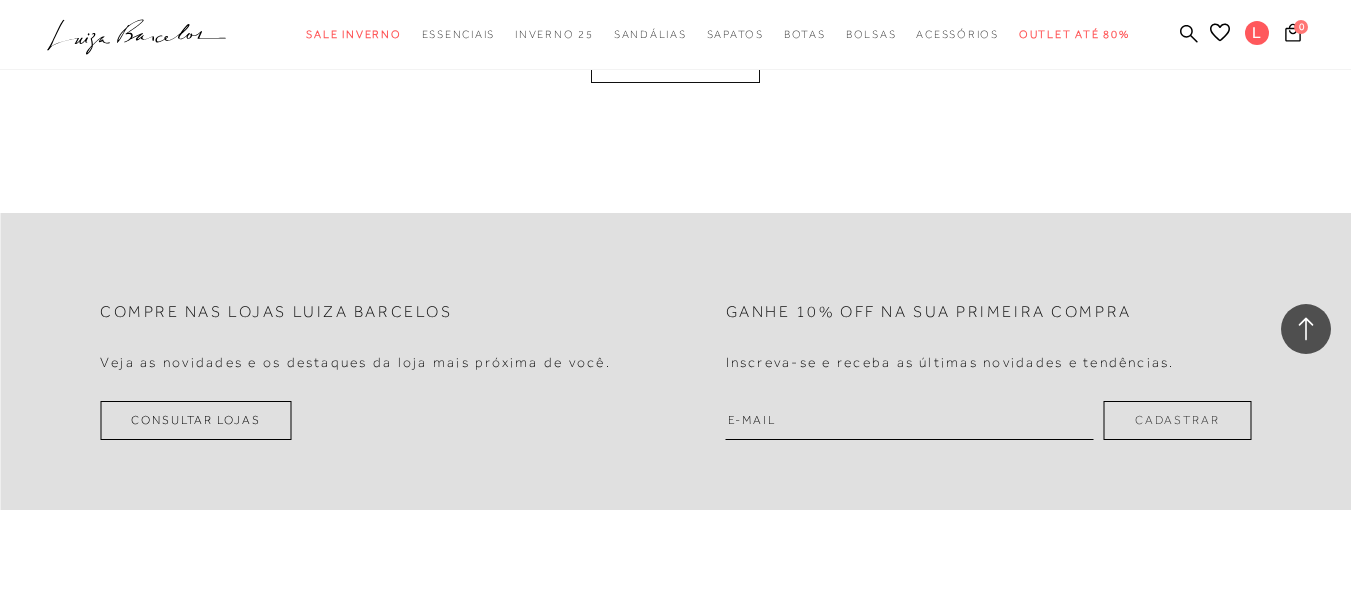 scroll, scrollTop: 2071, scrollLeft: 0, axis: vertical 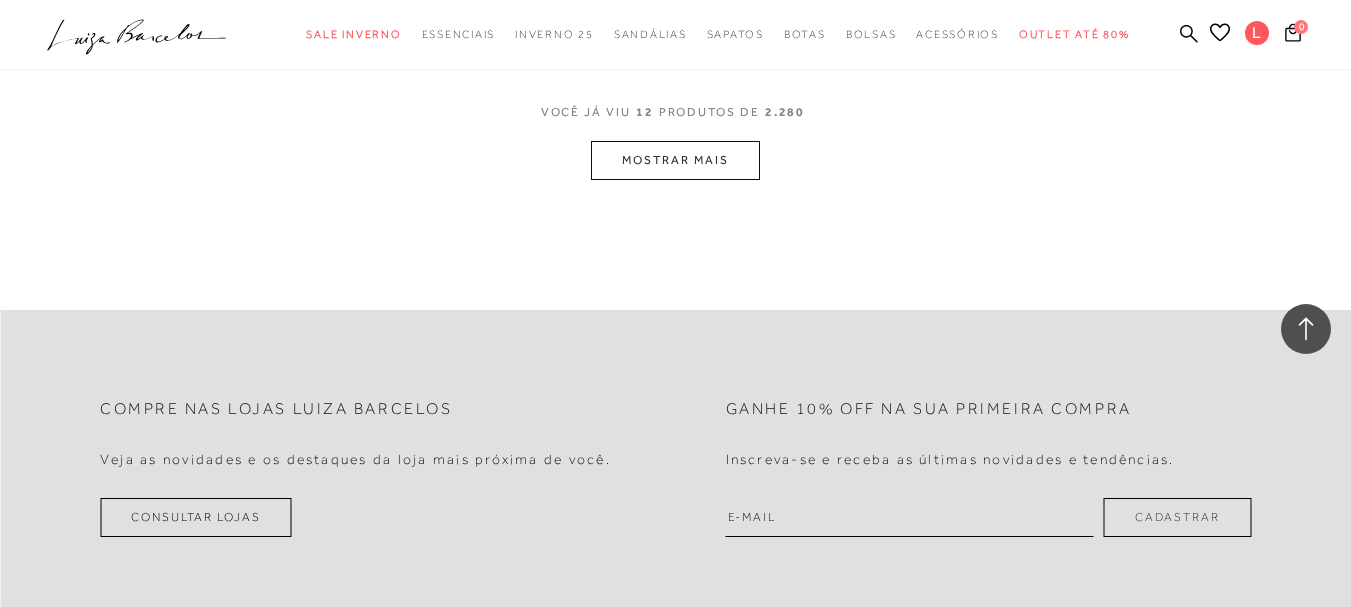 click on "MOSTRAR MAIS" at bounding box center [675, 160] 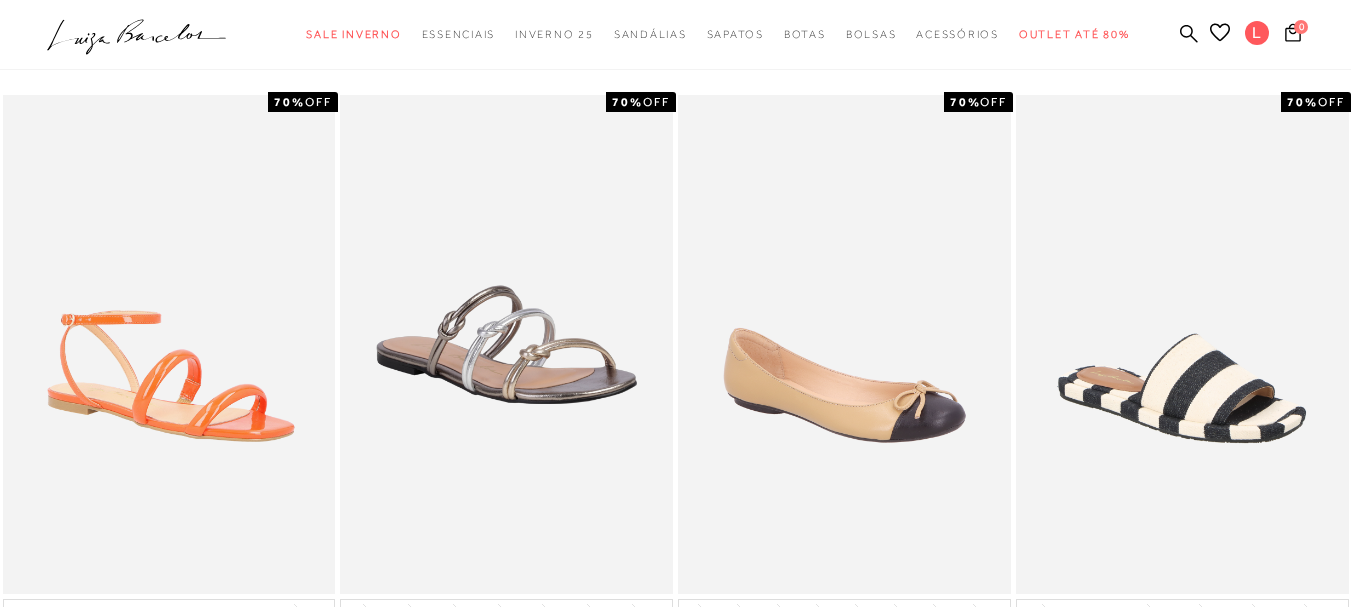 scroll, scrollTop: 0, scrollLeft: 0, axis: both 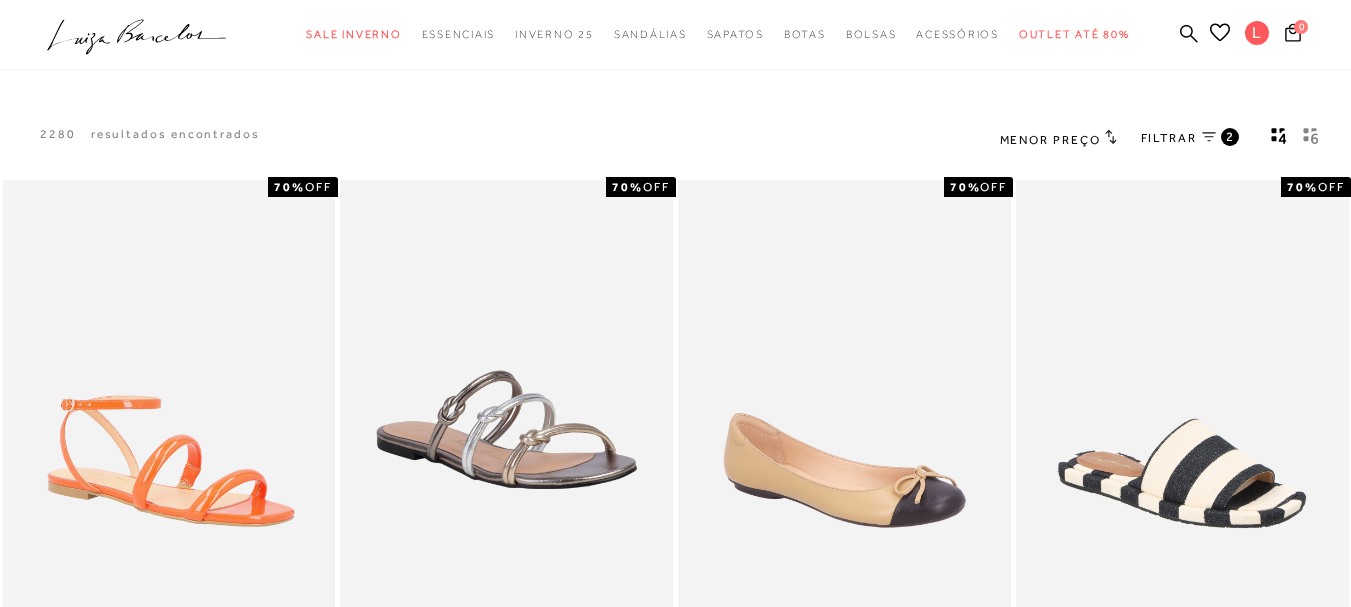 click on "Menor Preço" at bounding box center (1058, 139) 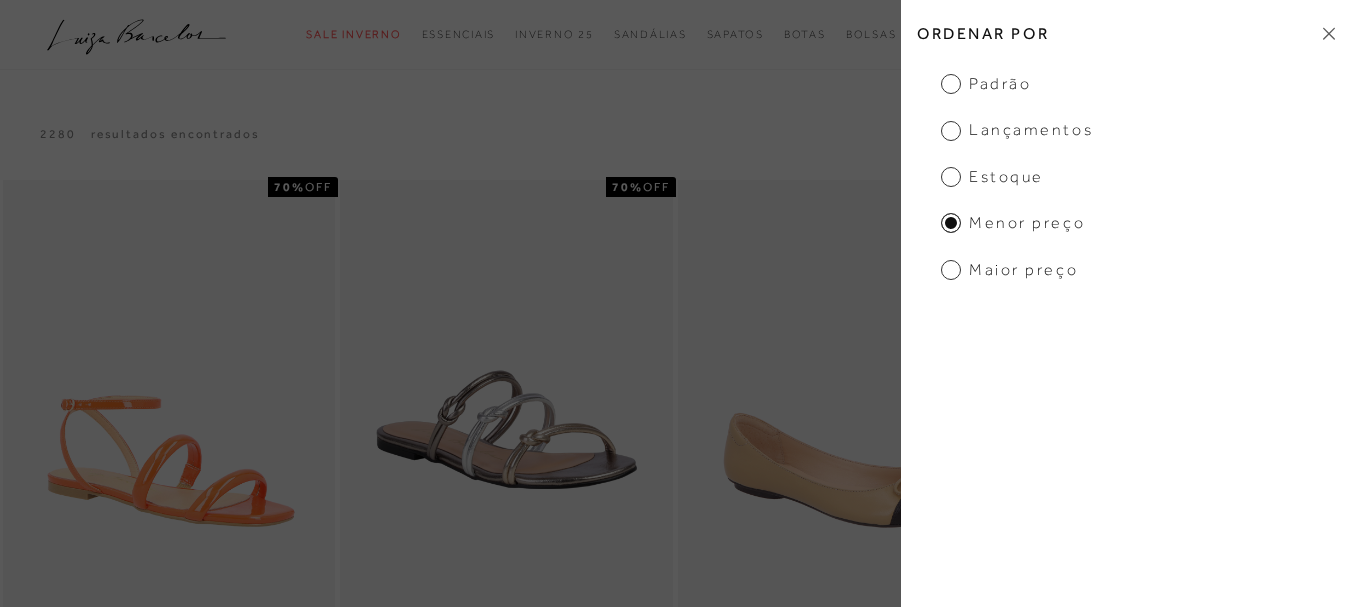 click on "Padrão" at bounding box center [986, 84] 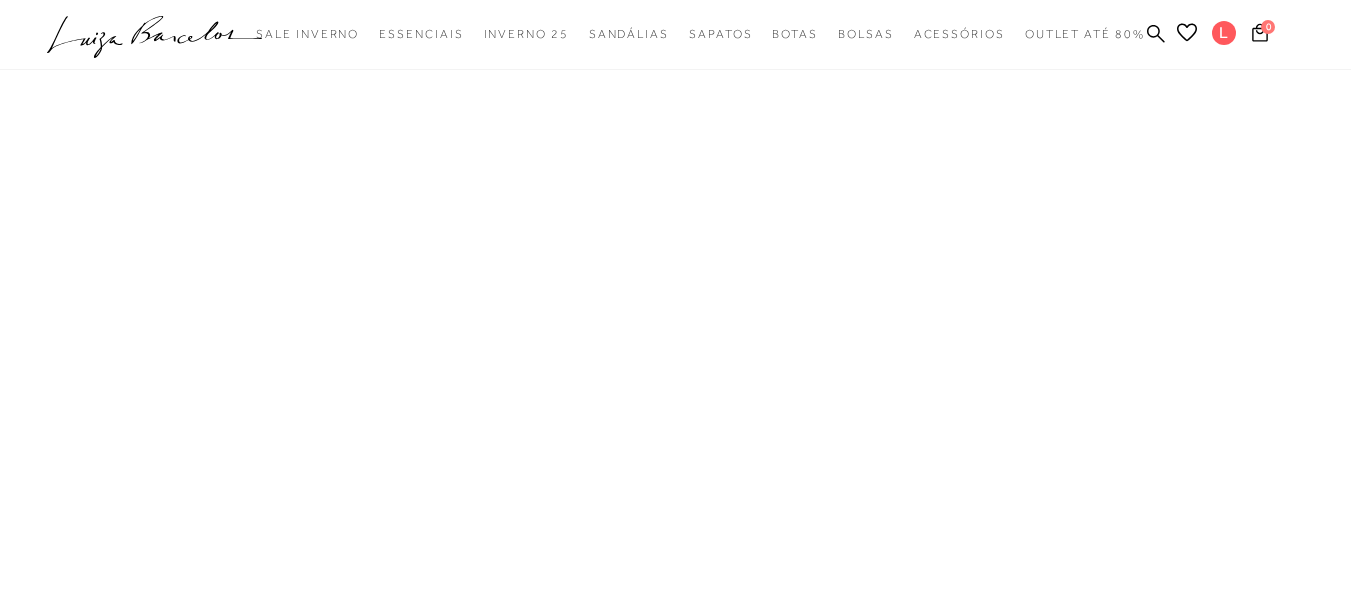 scroll, scrollTop: 0, scrollLeft: 0, axis: both 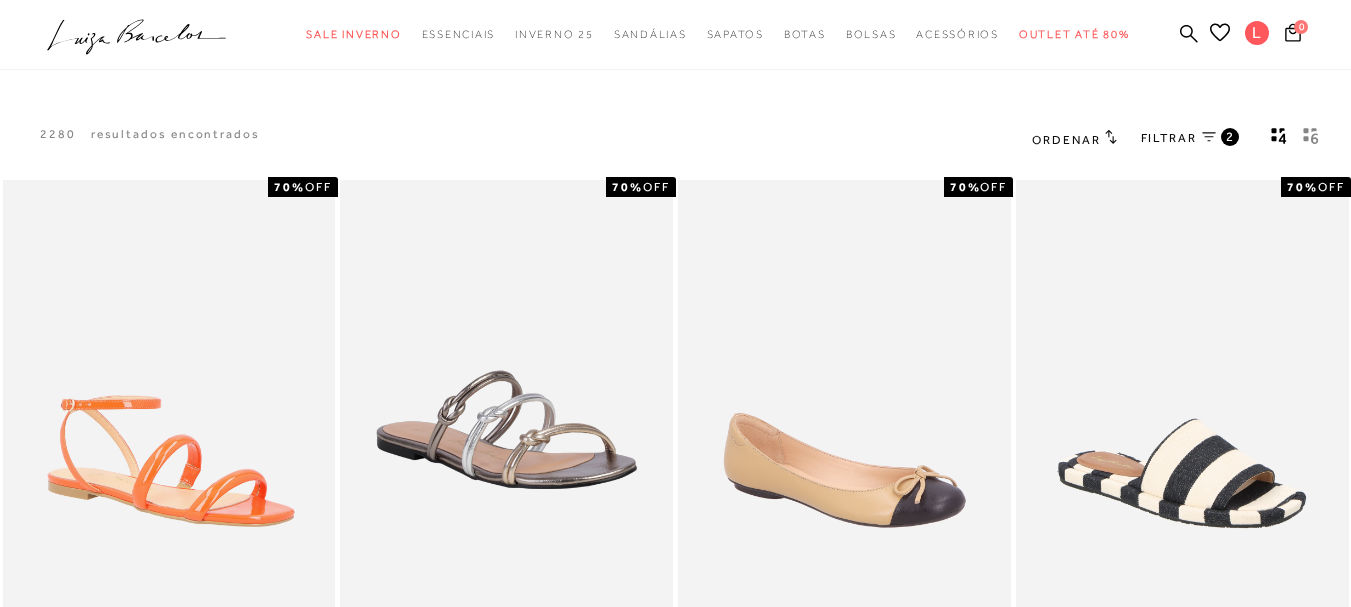 click at bounding box center [1209, 137] 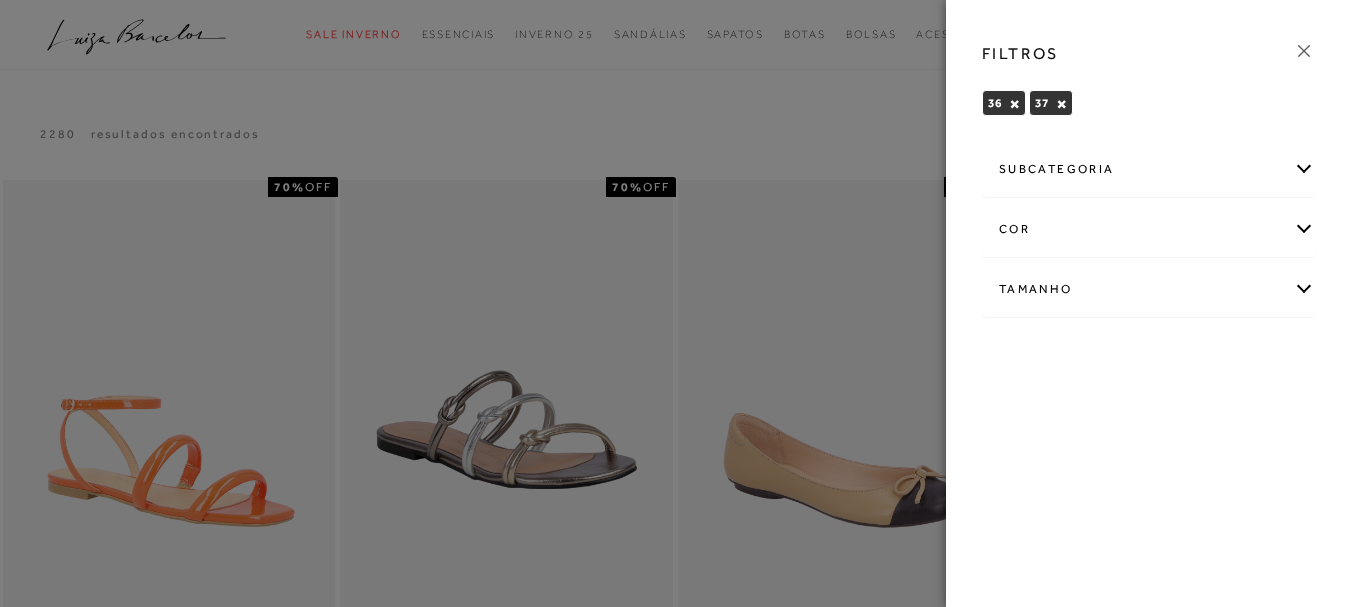 click on "Tamanho" at bounding box center [1148, 289] 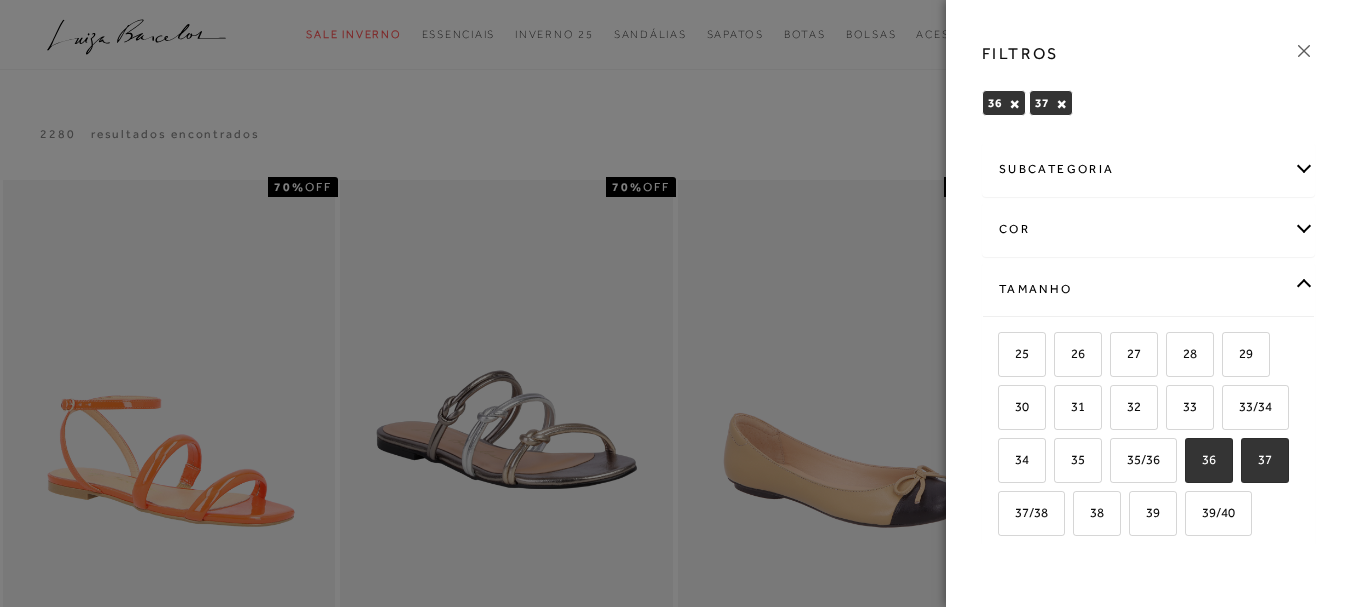 click at bounding box center (675, 303) 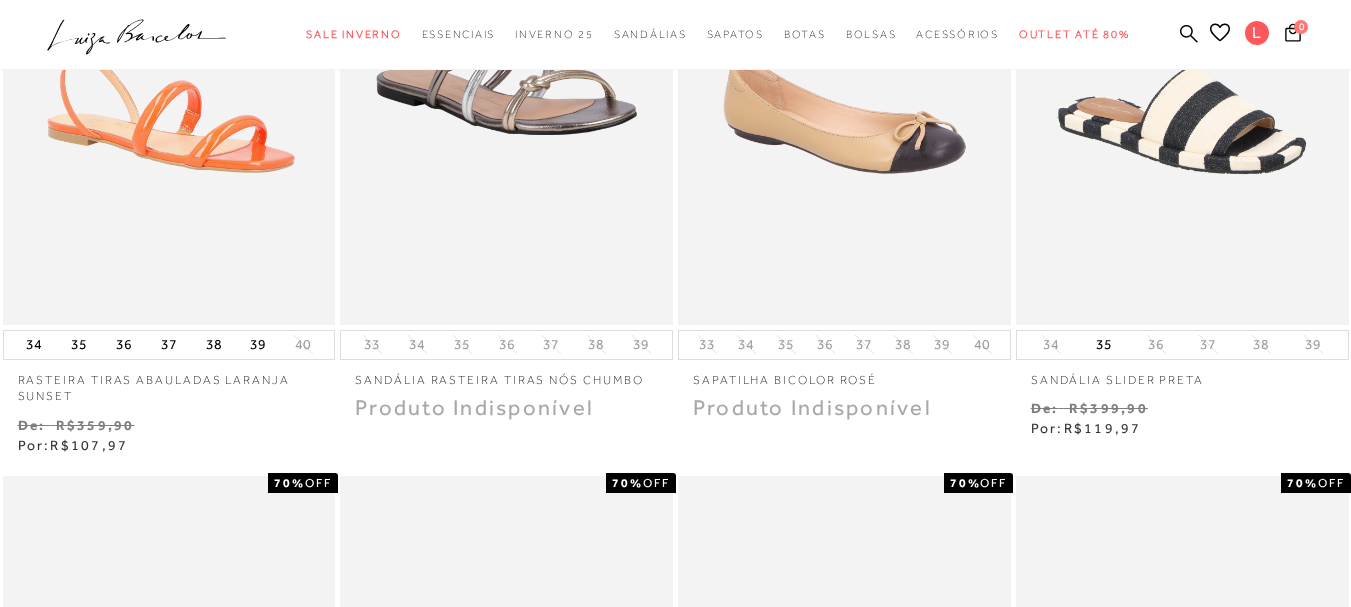 scroll, scrollTop: 0, scrollLeft: 0, axis: both 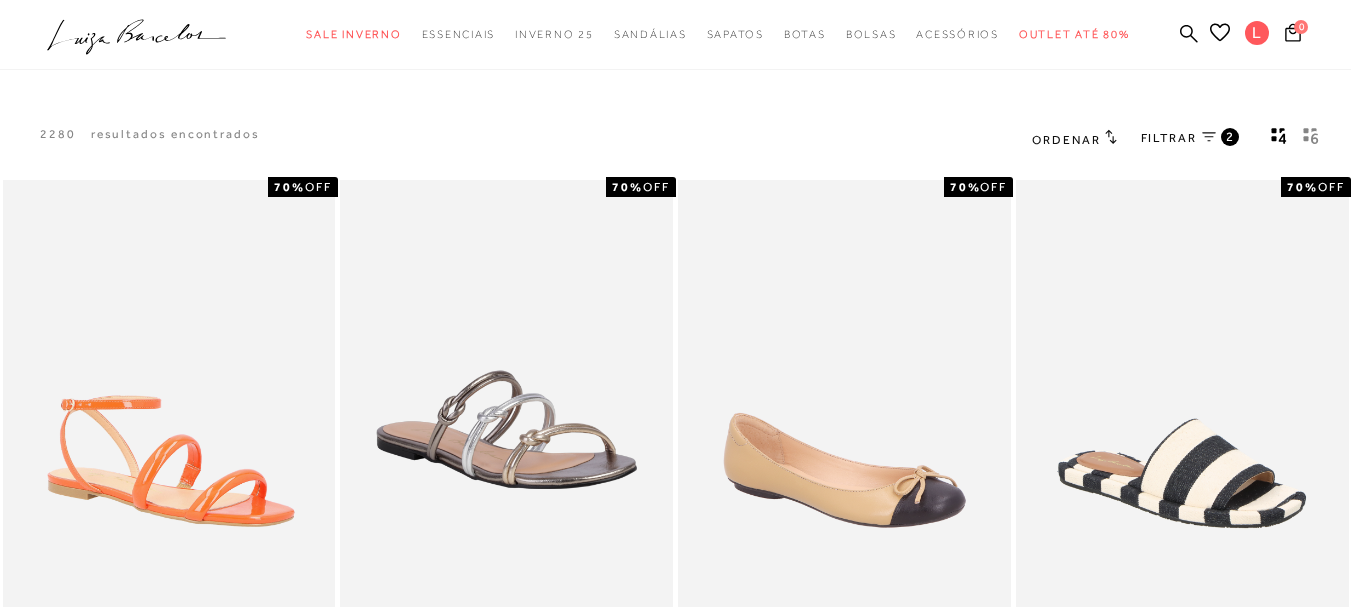 click on "Ordenar" at bounding box center [1066, 140] 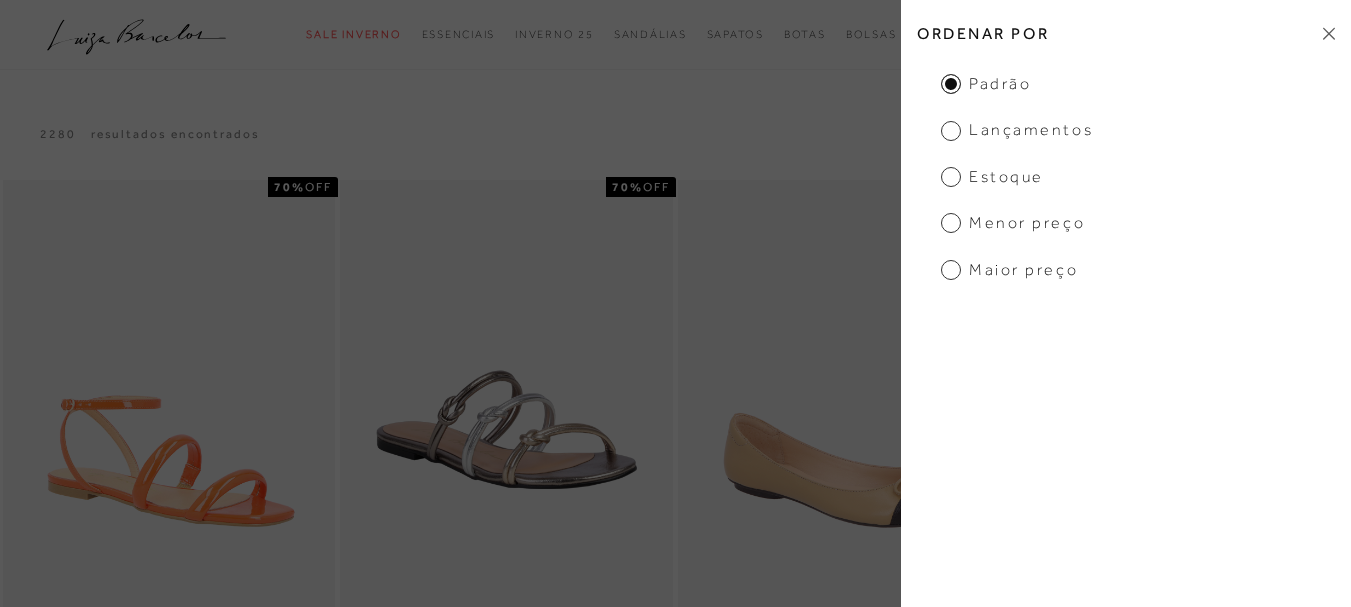 click on "2280
resultados encontrados
Ordenar
Padrão" at bounding box center [675, 139] 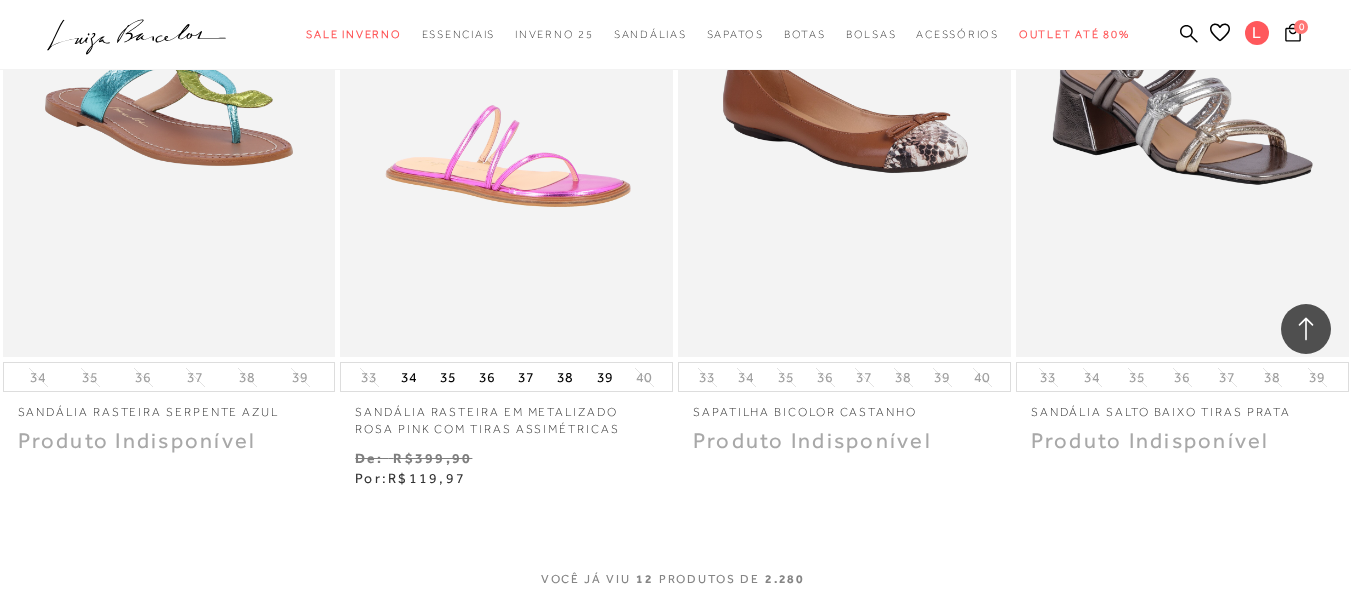 scroll, scrollTop: 1665, scrollLeft: 0, axis: vertical 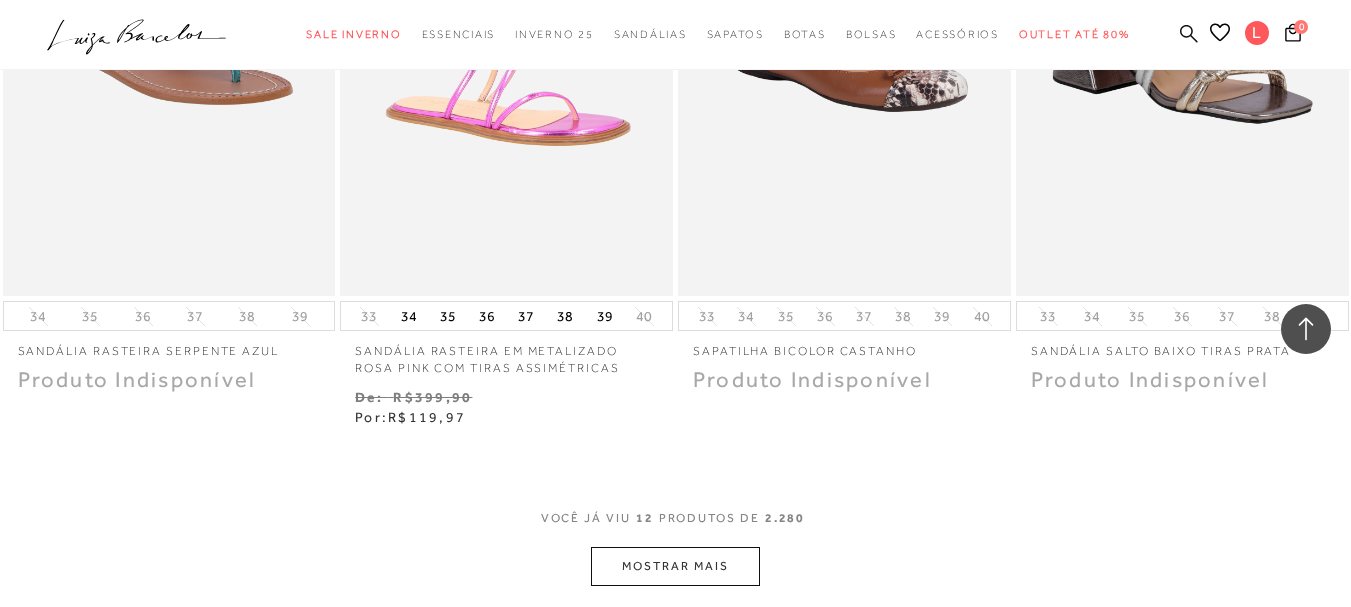 click at bounding box center (1189, 33) 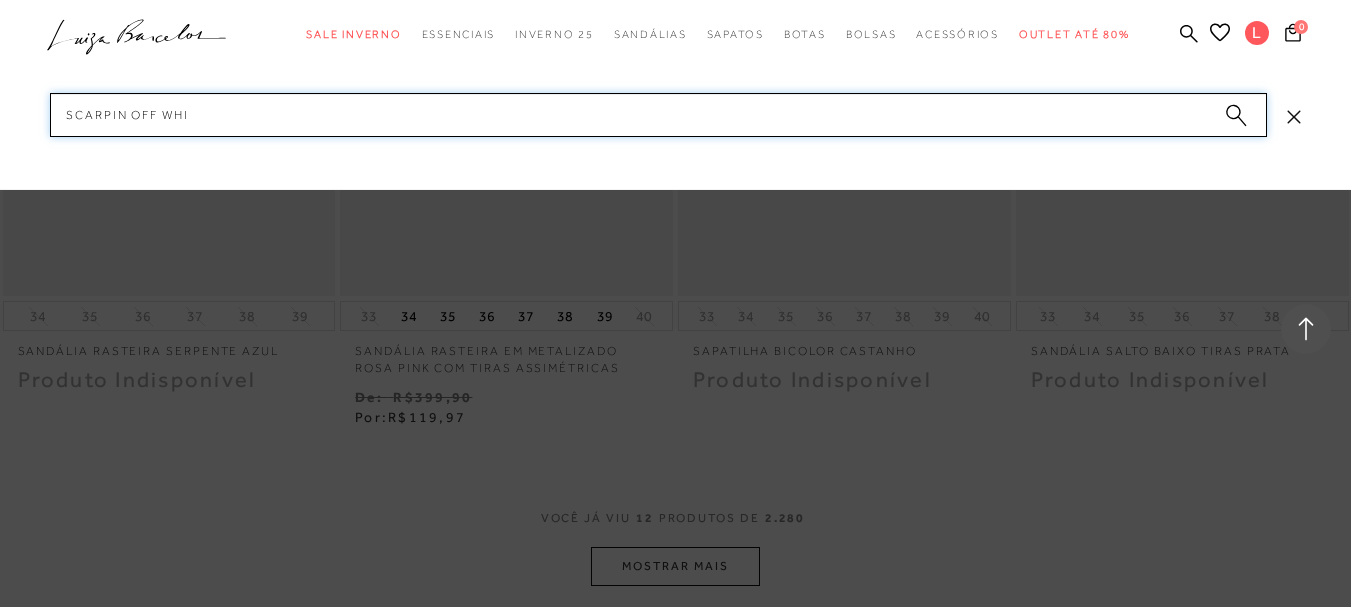 type on "scarpin off whit" 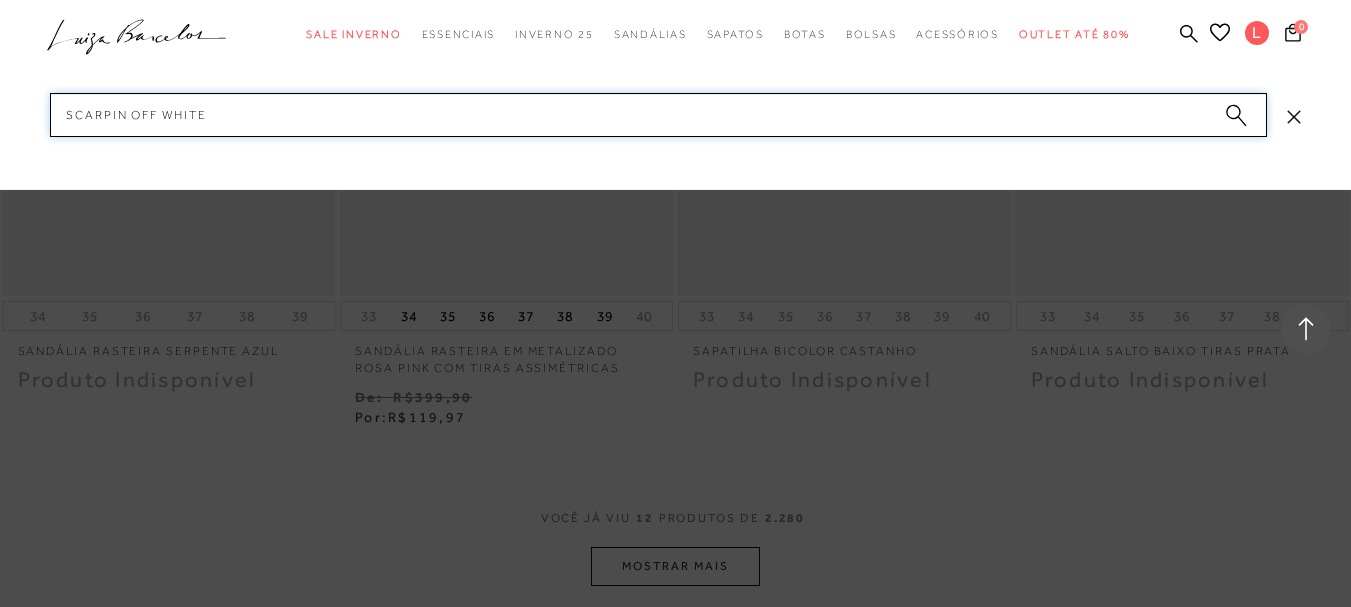 type 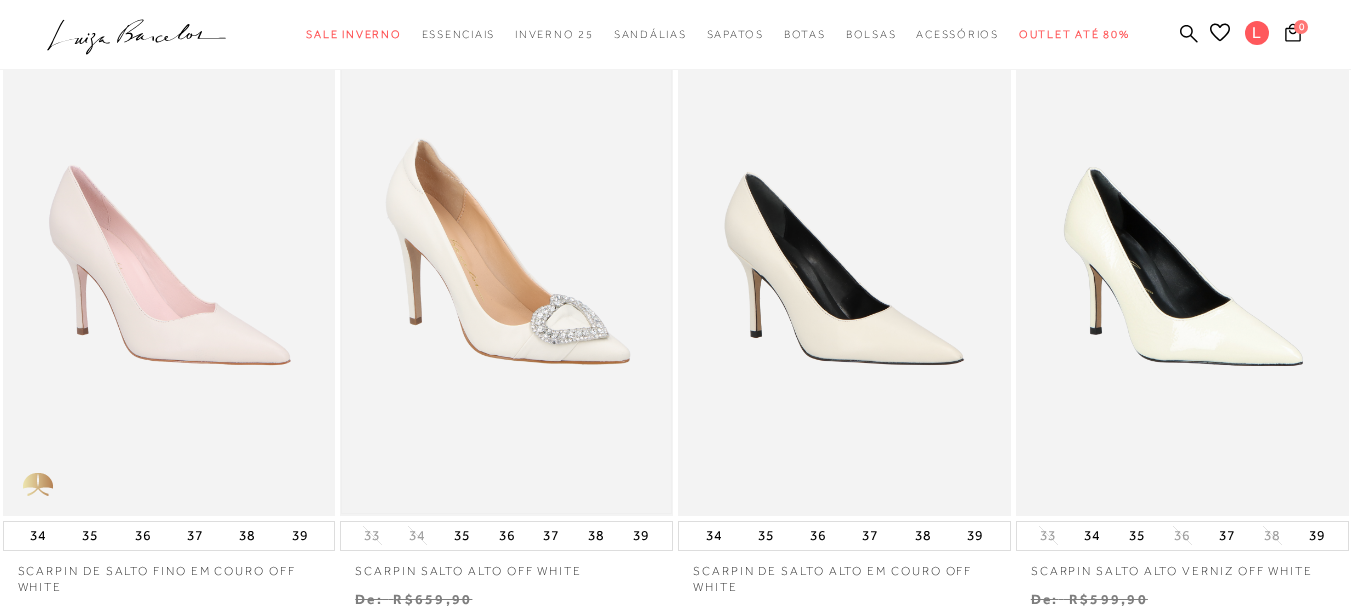 scroll, scrollTop: 155, scrollLeft: 0, axis: vertical 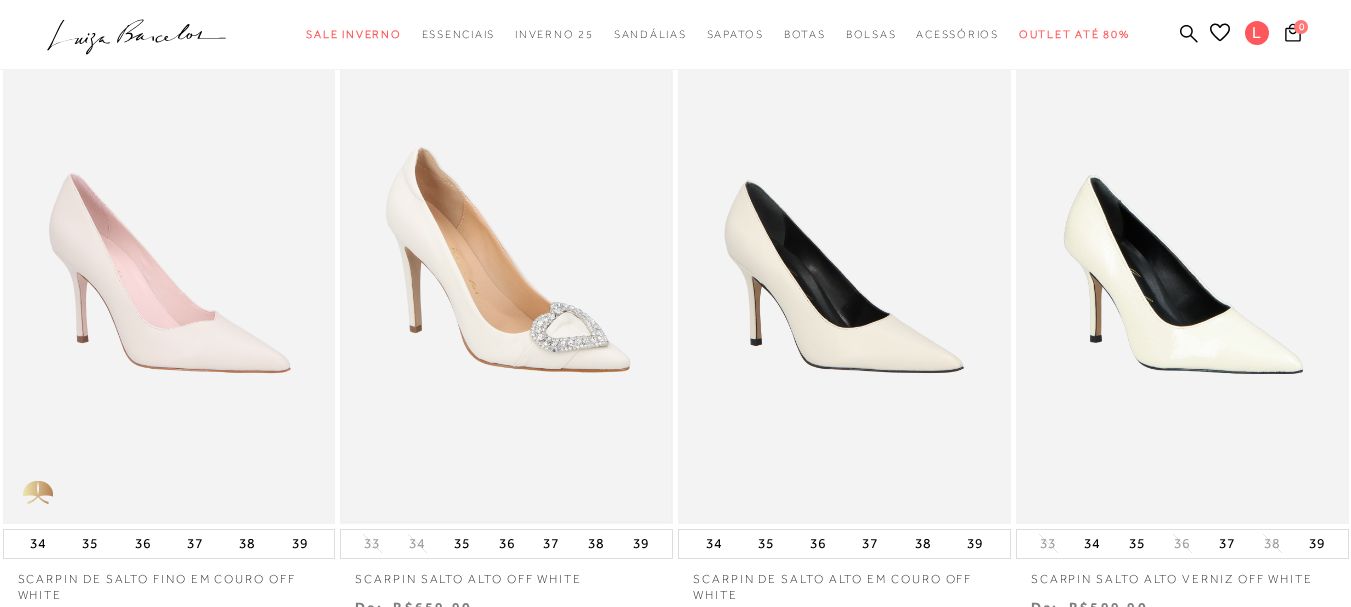 click at bounding box center [506, 274] 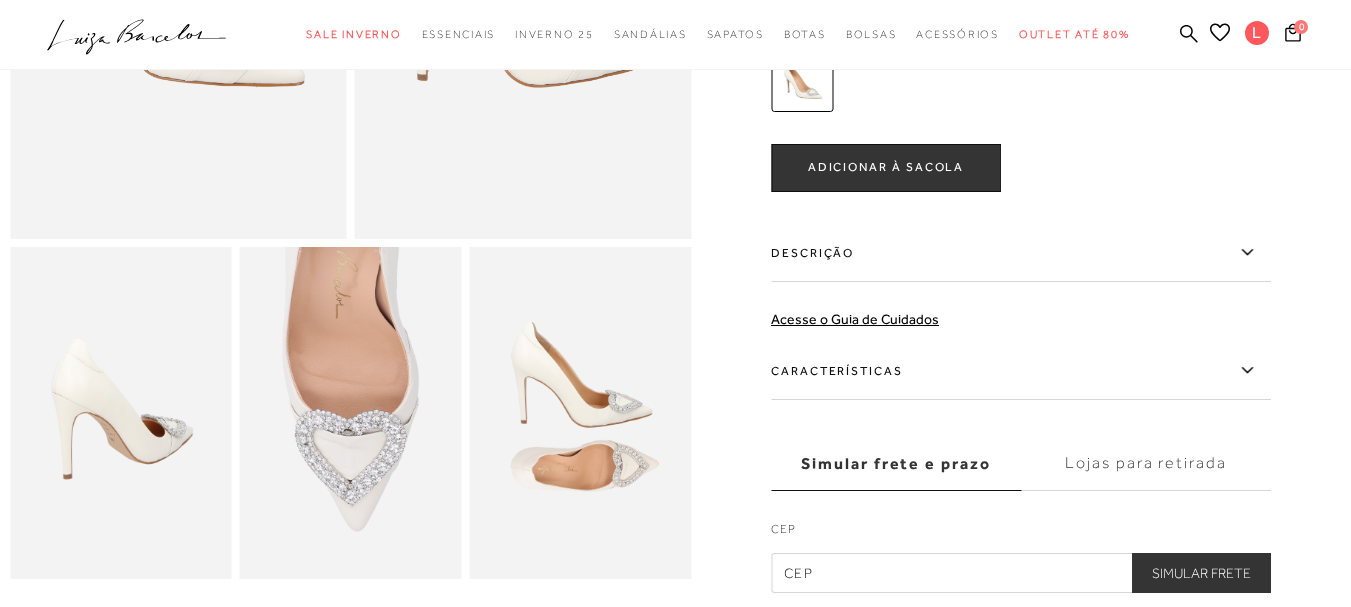 scroll, scrollTop: 409, scrollLeft: 0, axis: vertical 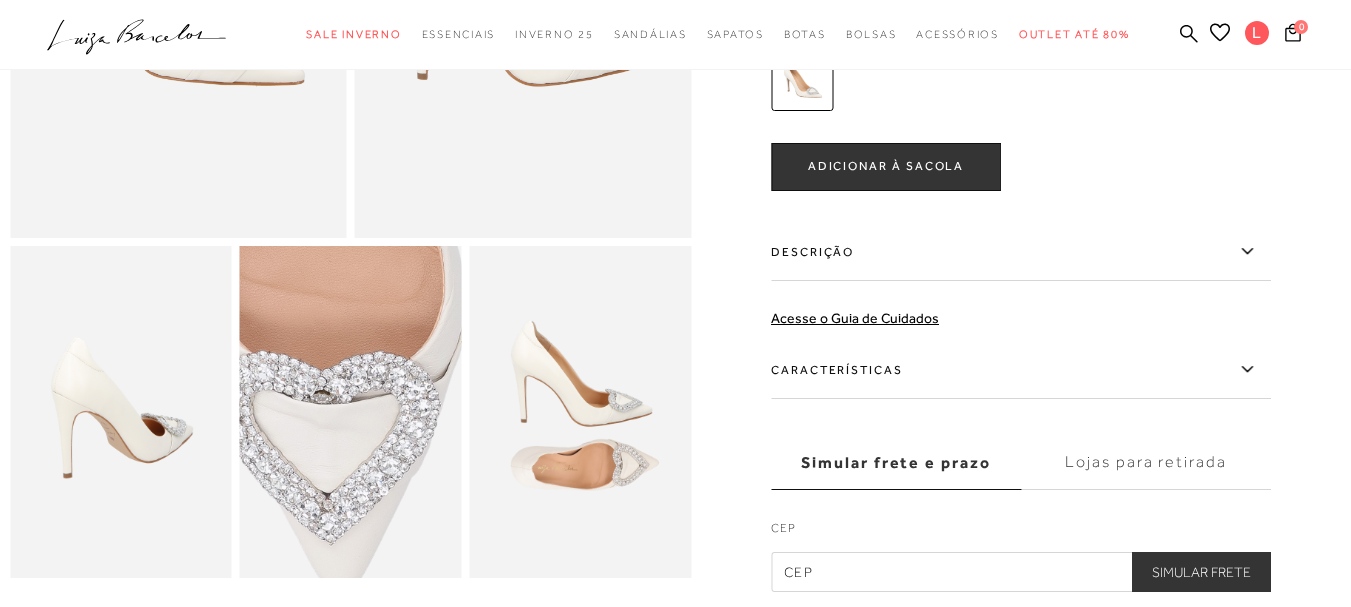click at bounding box center (121, 412) 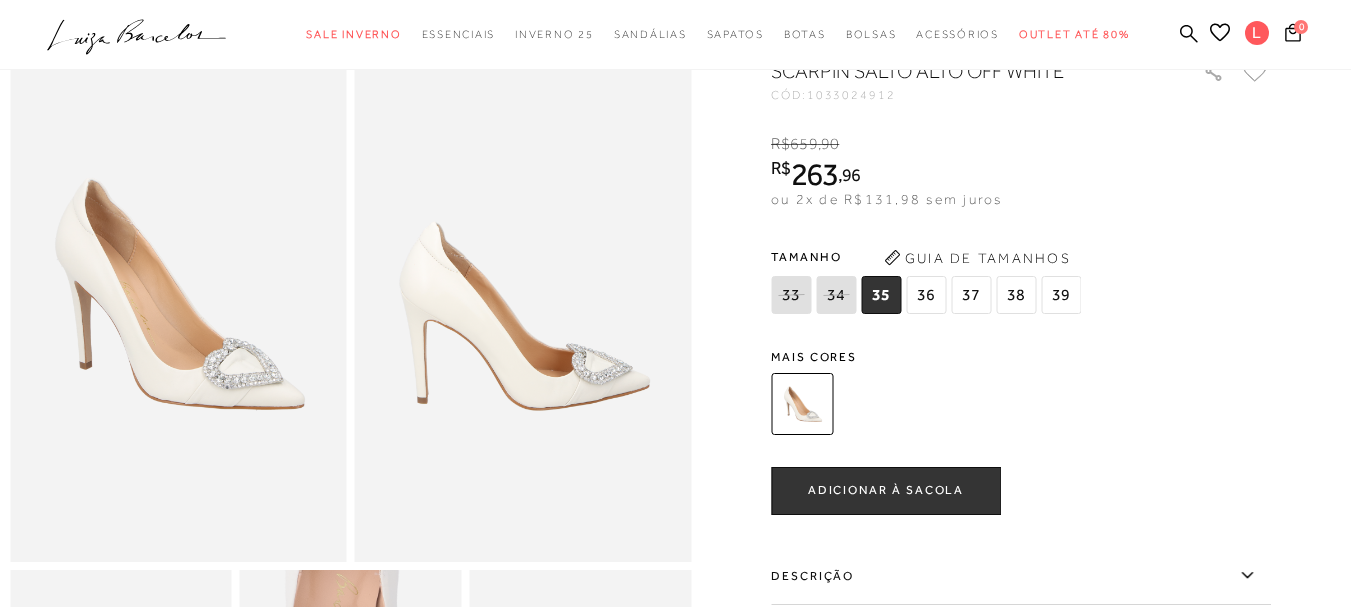 scroll, scrollTop: 81, scrollLeft: 0, axis: vertical 